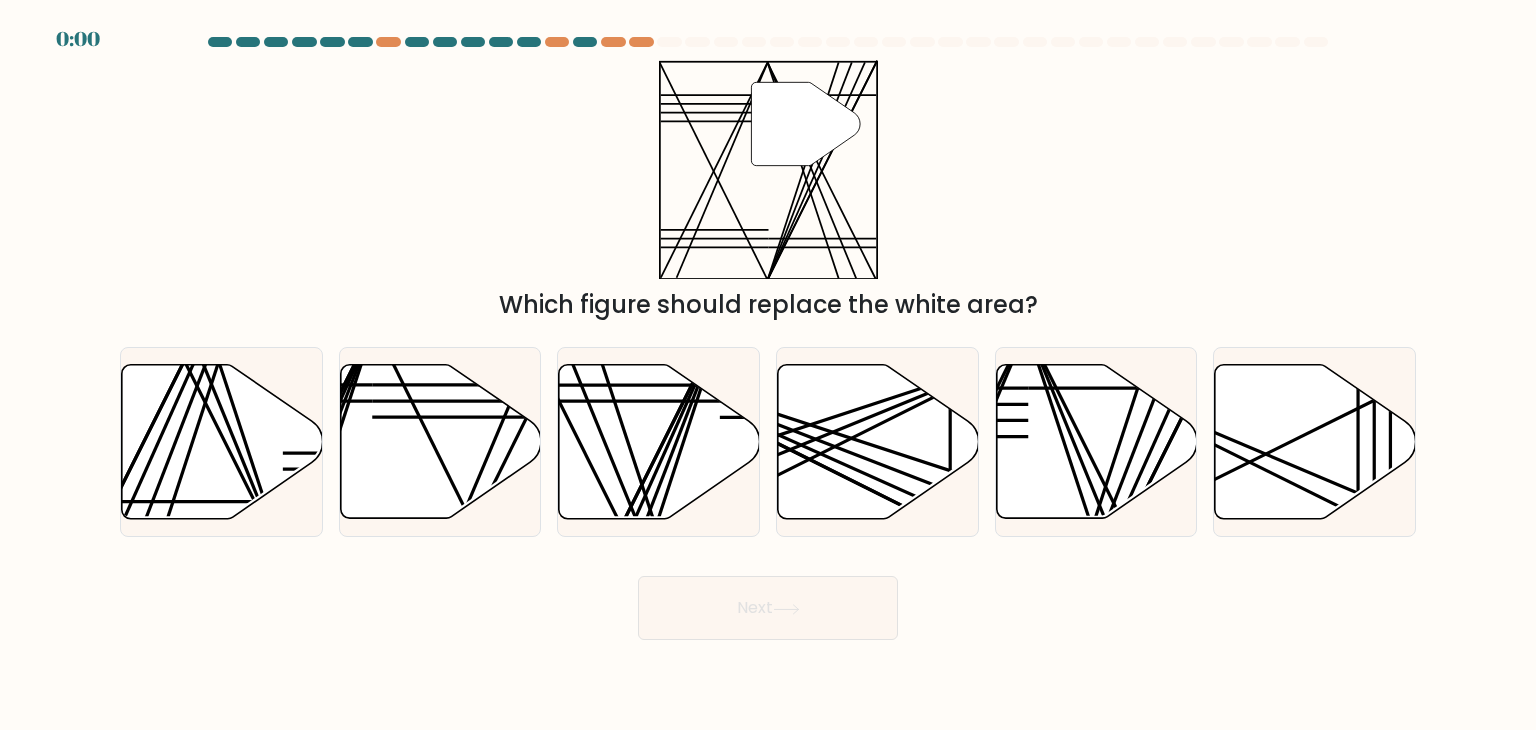 scroll, scrollTop: 0, scrollLeft: 0, axis: both 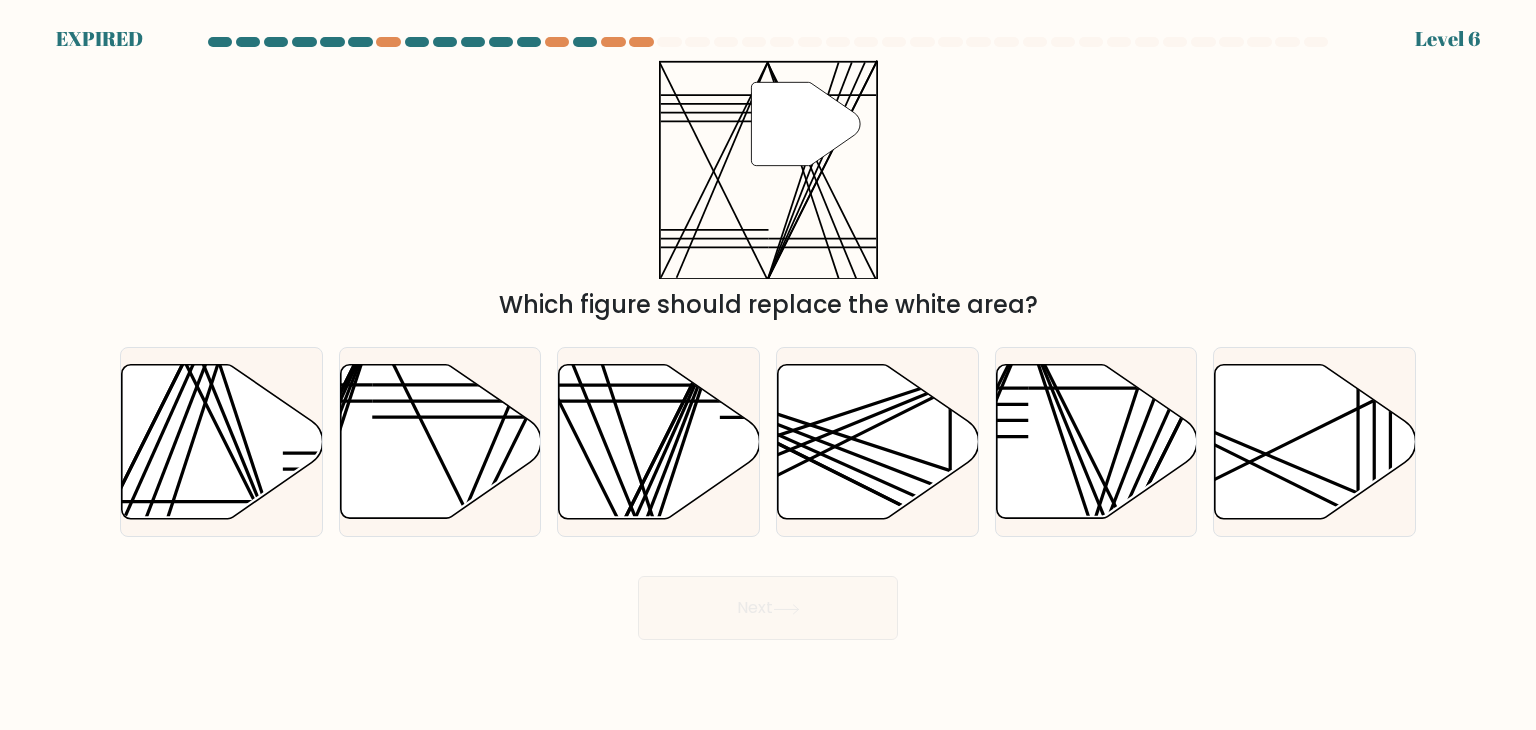 click on "EXPIRED
Level 6" at bounding box center (768, 27) 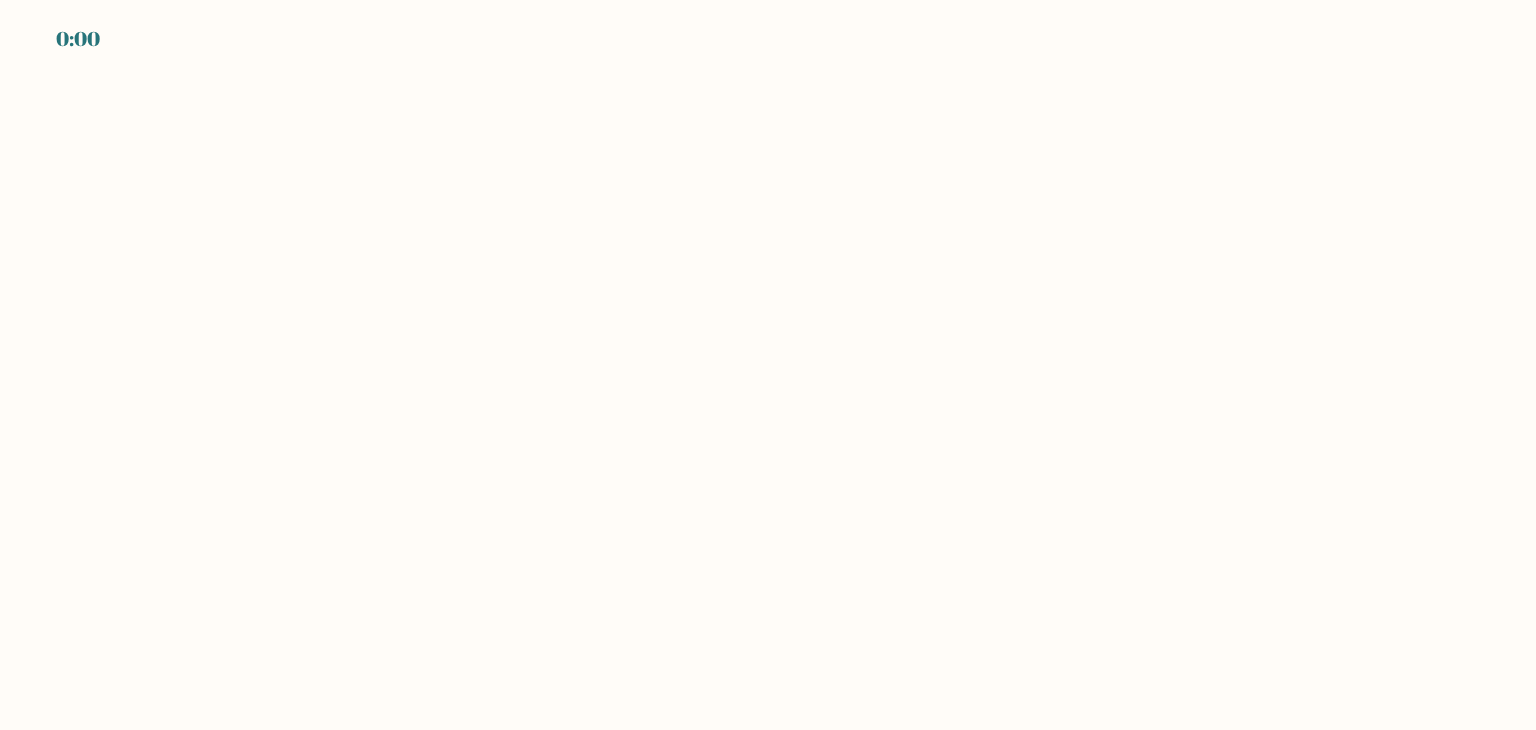 scroll, scrollTop: 0, scrollLeft: 0, axis: both 